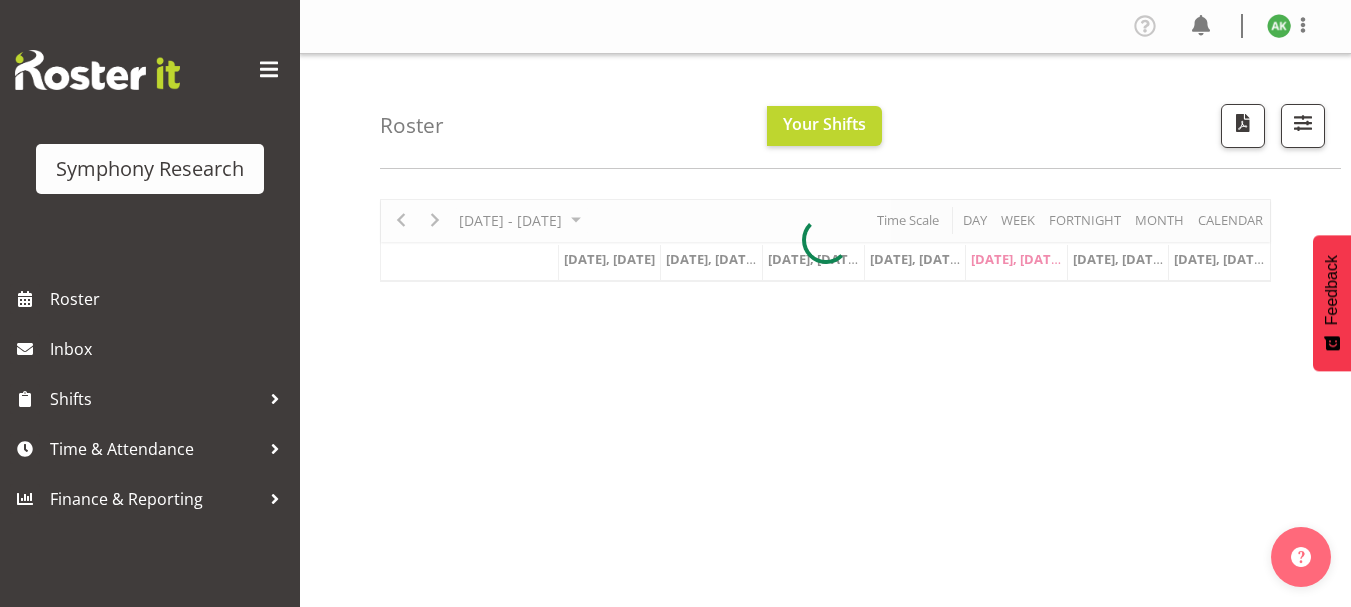 scroll, scrollTop: 0, scrollLeft: 0, axis: both 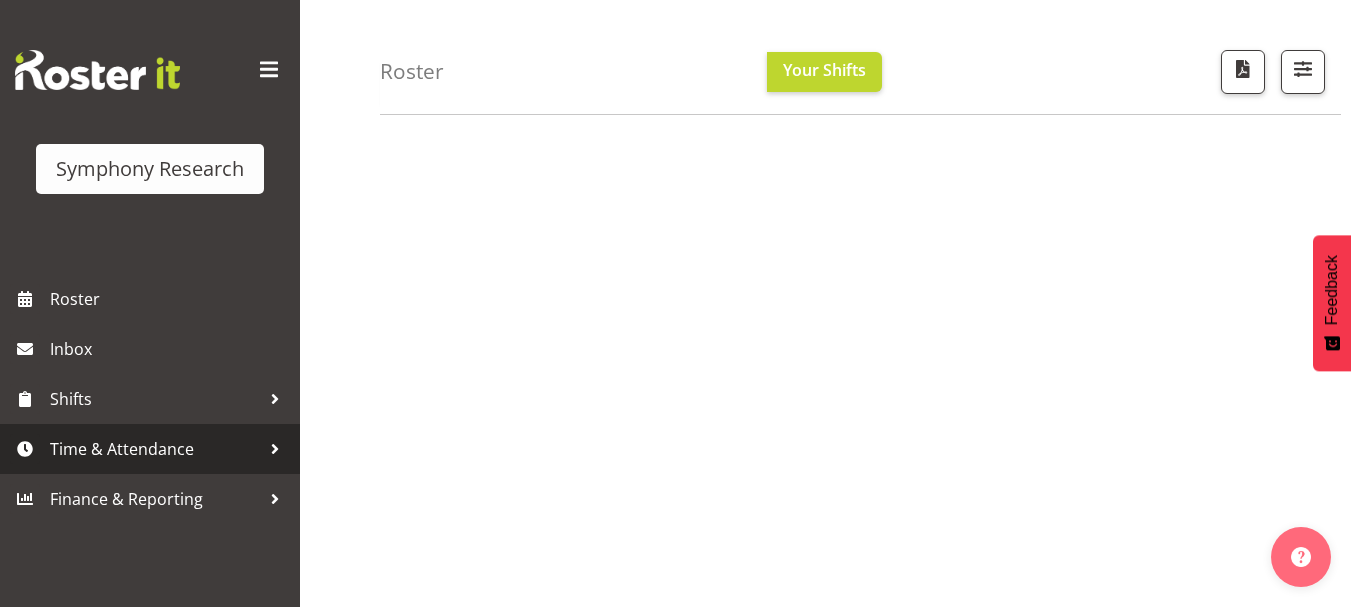click on "Time & Attendance" at bounding box center (155, 449) 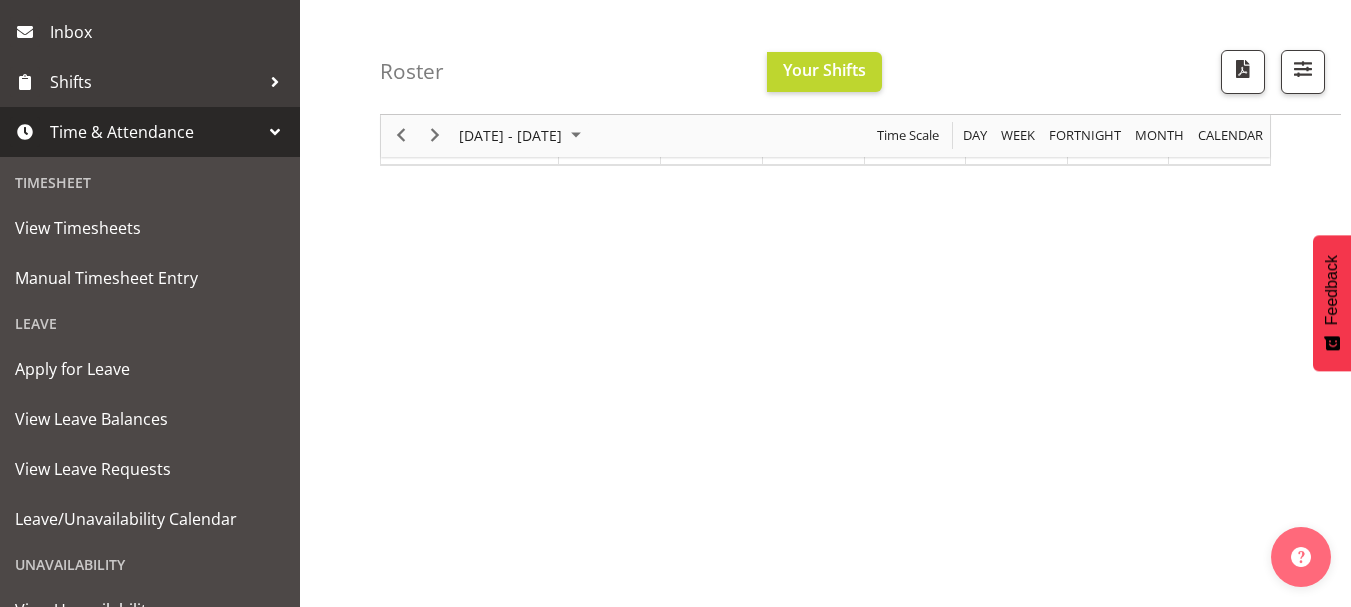 scroll, scrollTop: 450, scrollLeft: 0, axis: vertical 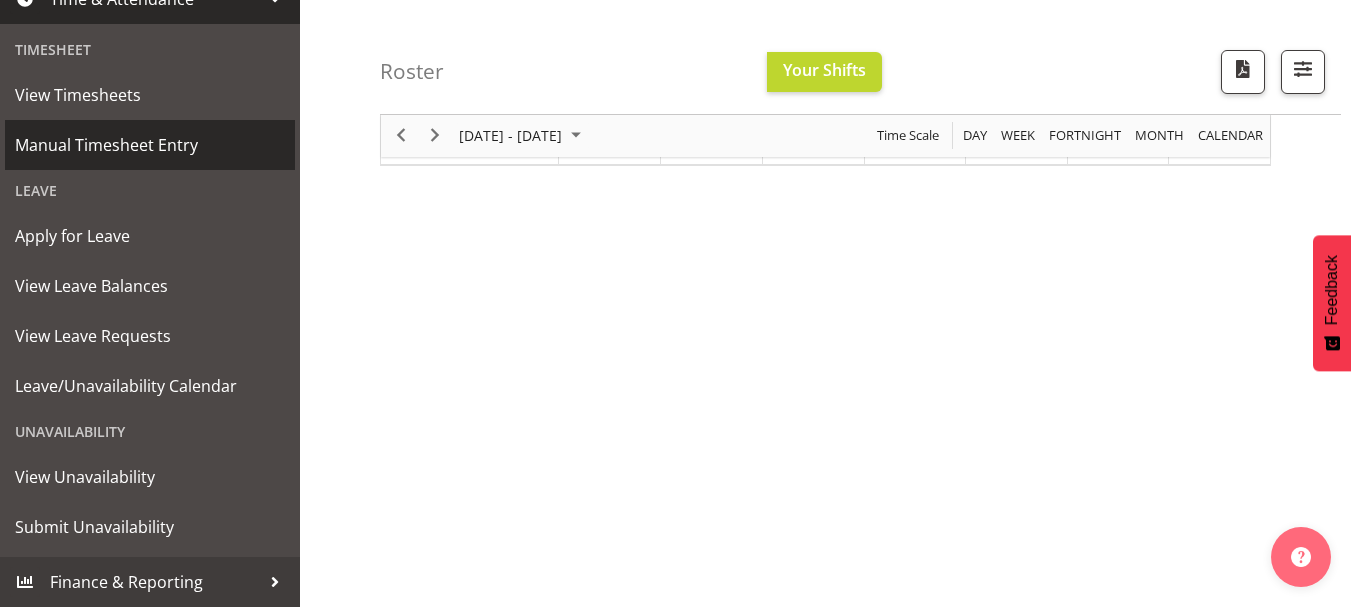 click on "Manual Timesheet Entry" at bounding box center [150, 145] 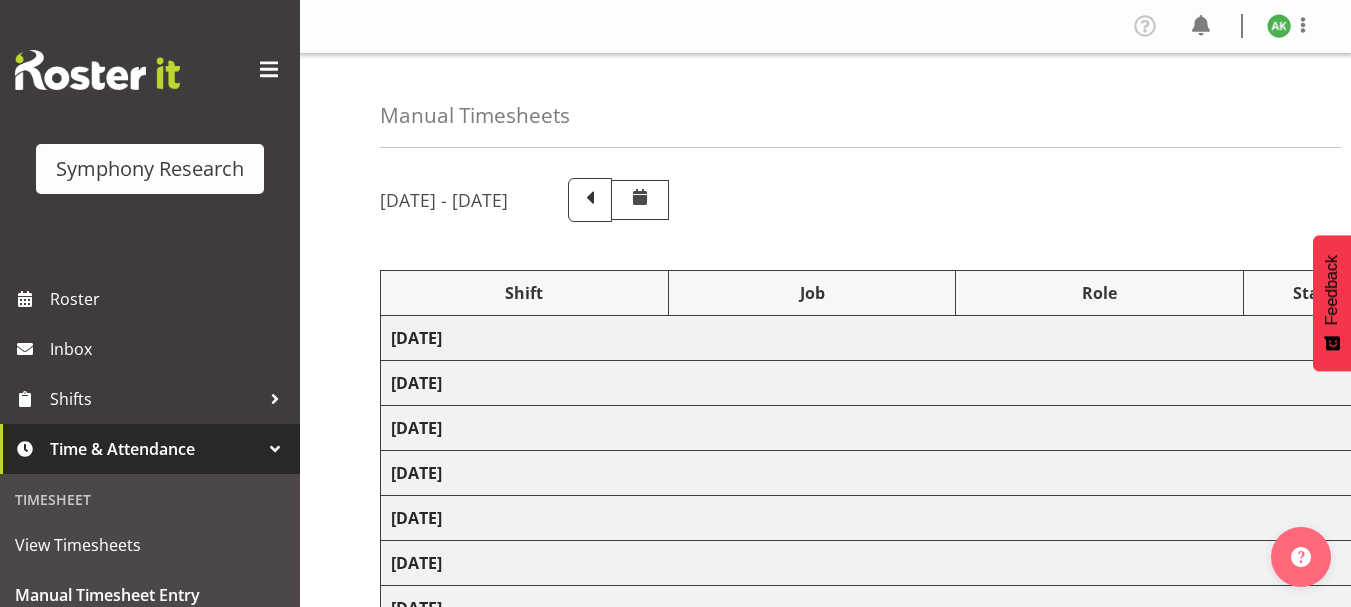 scroll, scrollTop: 0, scrollLeft: 0, axis: both 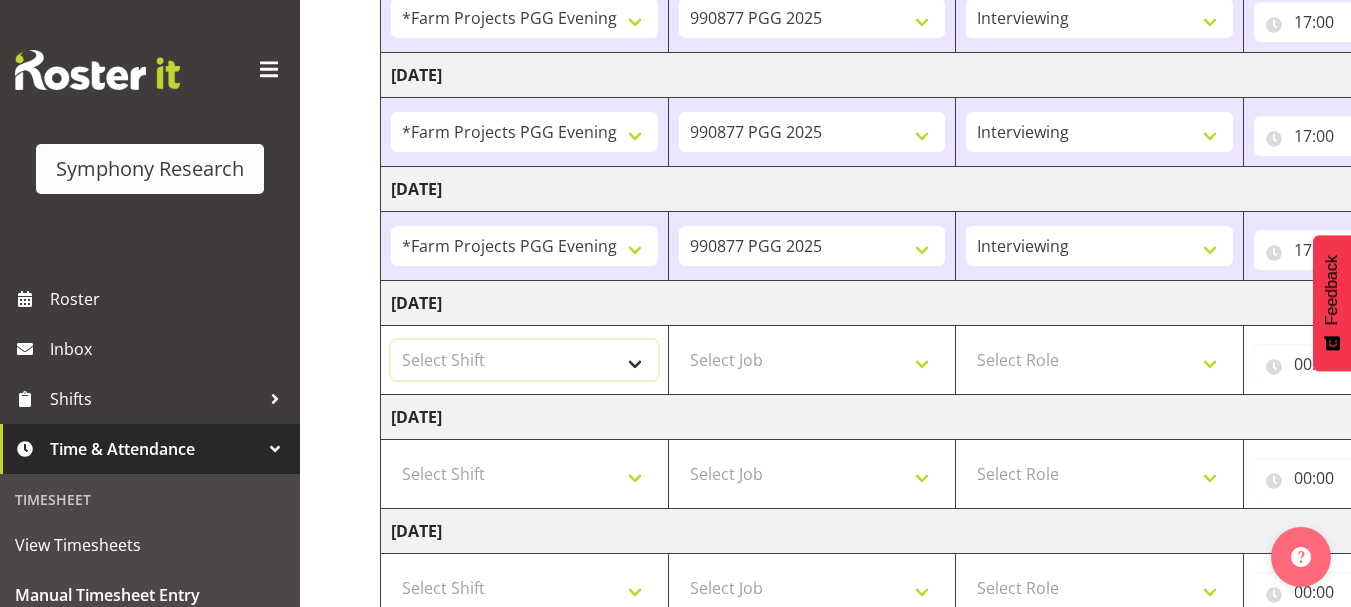 click on "Select Shift  !!Project Briefing  (Job to be assigned) !!Weekend Residential    (Roster IT Shift Label) *Business  9/10am ~ 4:30pm *Business Batteries Aust Shift 11am ~ 7pm *Business Supervisor *Evening Residential Shift 5-9pm *Farm Projects PGG Evening *Farm Projects PGG Weekend *Home Heating Evenings *Home Heating Weekend *RP Track  C *RP Track C Weekend *RP Weekly/Monthly Tracks *Supervisor Call Centre *Supervisor Evening *Supervisors & Call Centre Weekend *To Be Briefed AU Batteries Evening 5~7pm or later PowerNet Evenings PowerNet Weekend Test World Poll Aust Late 9p~10:30p World Poll Aust Wkend World Poll Aust. 6:30~10:30pm World Poll Pilot Aust 6:30~10:30pm" at bounding box center (524, 360) 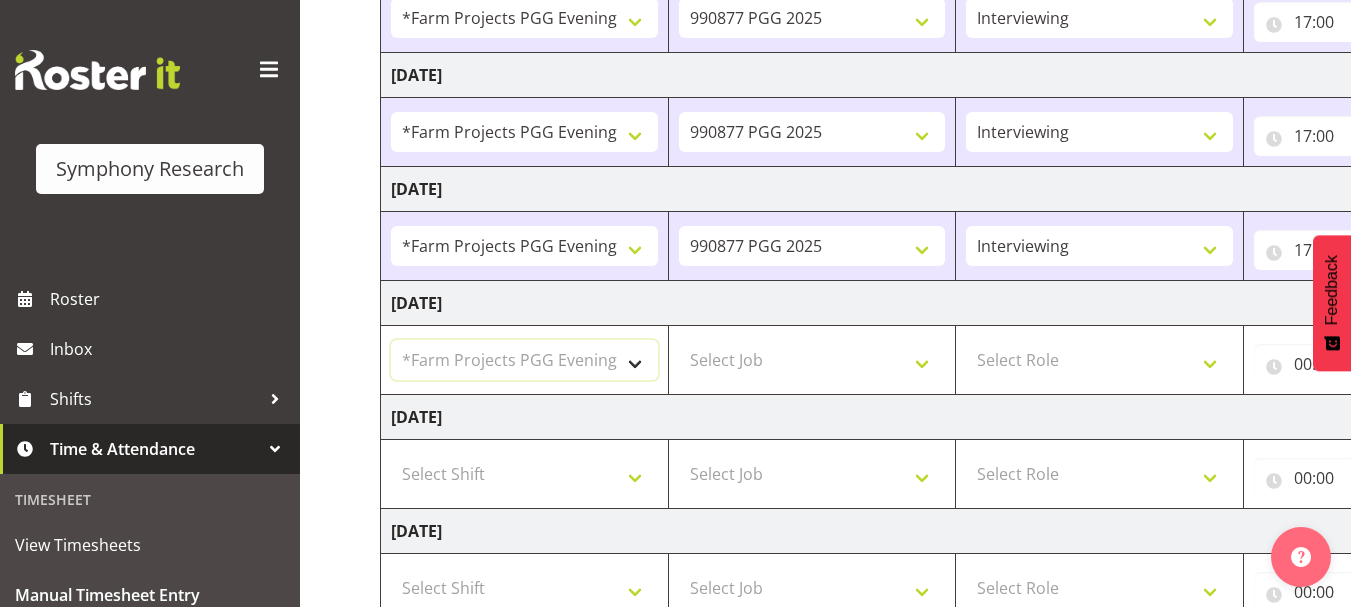 click on "Select Shift  !!Project Briefing  (Job to be assigned) !!Weekend Residential    (Roster IT Shift Label) *Business  9/10am ~ 4:30pm *Business Batteries Aust Shift 11am ~ 7pm *Business Supervisor *Evening Residential Shift 5-9pm *Farm Projects PGG Evening *Farm Projects PGG Weekend *Home Heating Evenings *Home Heating Weekend *RP Track  C *RP Track C Weekend *RP Weekly/Monthly Tracks *Supervisor Call Centre *Supervisor Evening *Supervisors & Call Centre Weekend *To Be Briefed AU Batteries Evening 5~7pm or later PowerNet Evenings PowerNet Weekend Test World Poll Aust Late 9p~10:30p World Poll Aust Wkend World Poll Aust. 6:30~10:30pm World Poll Pilot Aust 6:30~10:30pm" at bounding box center (524, 360) 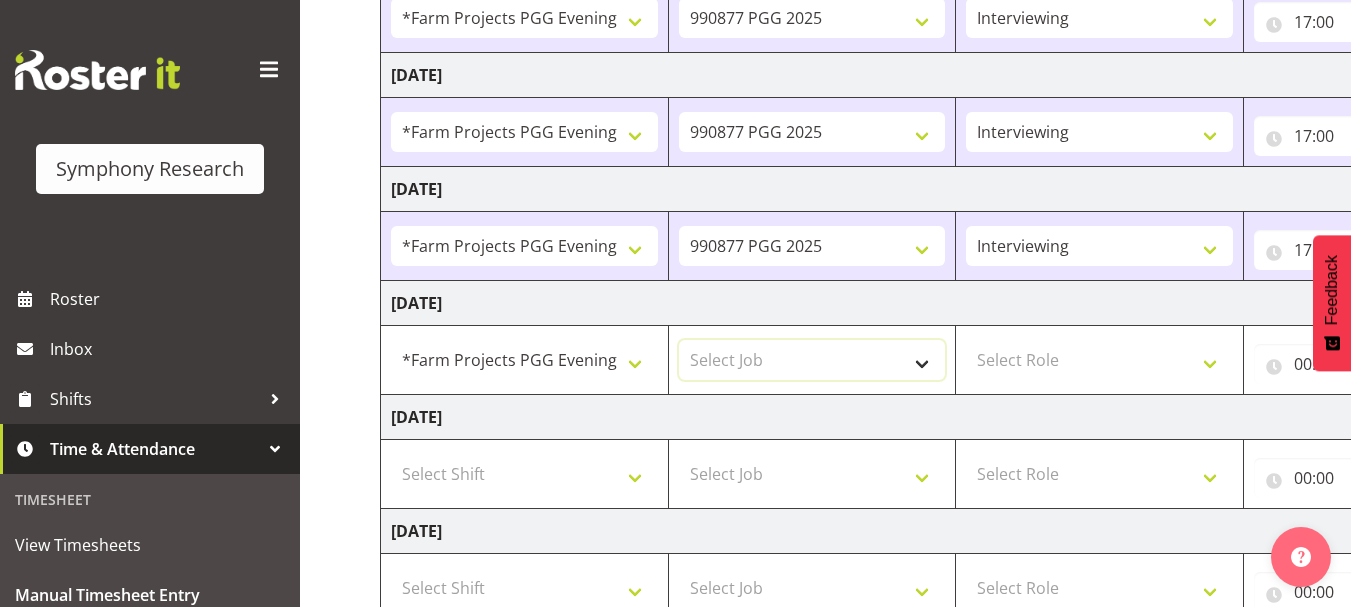 click on "Select Job  550060 IF Admin 553495 Rural Omnibus [DATE] - [DATE] 553500 BFM [DATE] - [DATE] 553501 FMG [DATE] 990000 General 990820 Mobtest 2024 990821 Goldrush 2024 990846 Toka Tu Ake 2025 990855 FENZ 990869 Richmond Home Heating 990873 Batteries 990877 PGG 2025 990878 CMI Q3 2025 990879 Selwyn DC 990881 PowerNet 999996 Training 999997 Recruitment & Training 999999 DT" at bounding box center (812, 360) 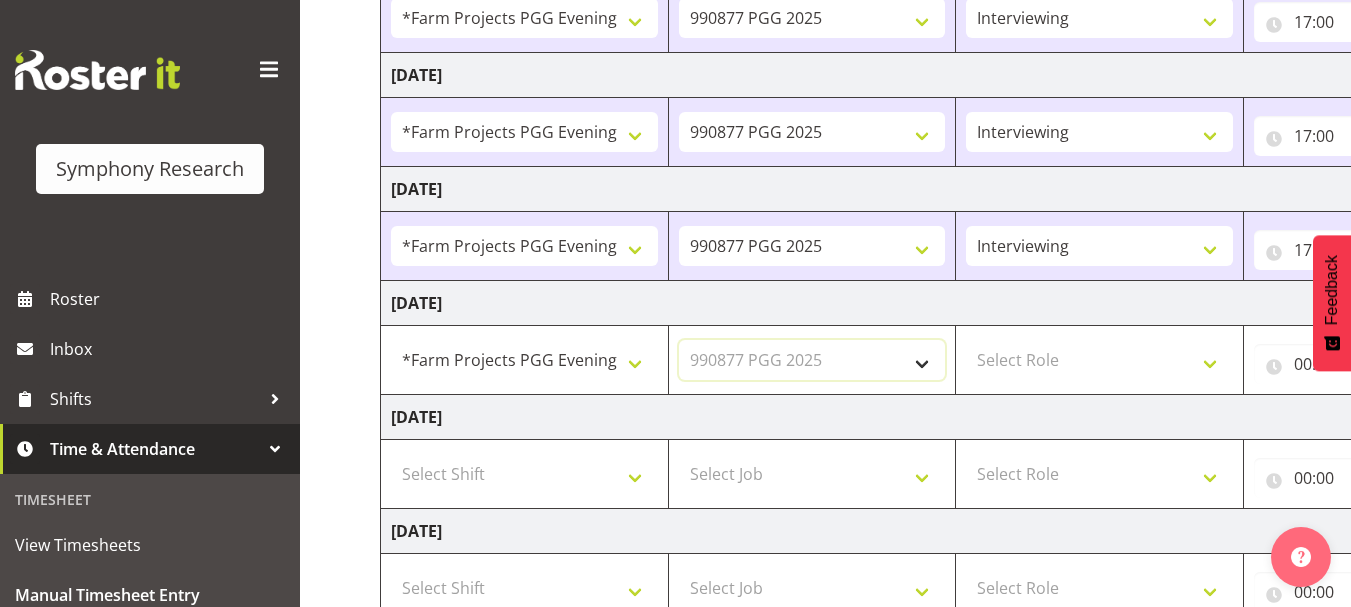 click on "Select Job  550060 IF Admin 553495 Rural Omnibus [DATE] - [DATE] 553500 BFM [DATE] - [DATE] 553501 FMG [DATE] 990000 General 990820 Mobtest 2024 990821 Goldrush 2024 990846 Toka Tu Ake 2025 990855 FENZ 990869 Richmond Home Heating 990873 Batteries 990877 PGG 2025 990878 CMI Q3 2025 990879 Selwyn DC 990881 PowerNet 999996 Training 999997 Recruitment & Training 999999 DT" at bounding box center [812, 360] 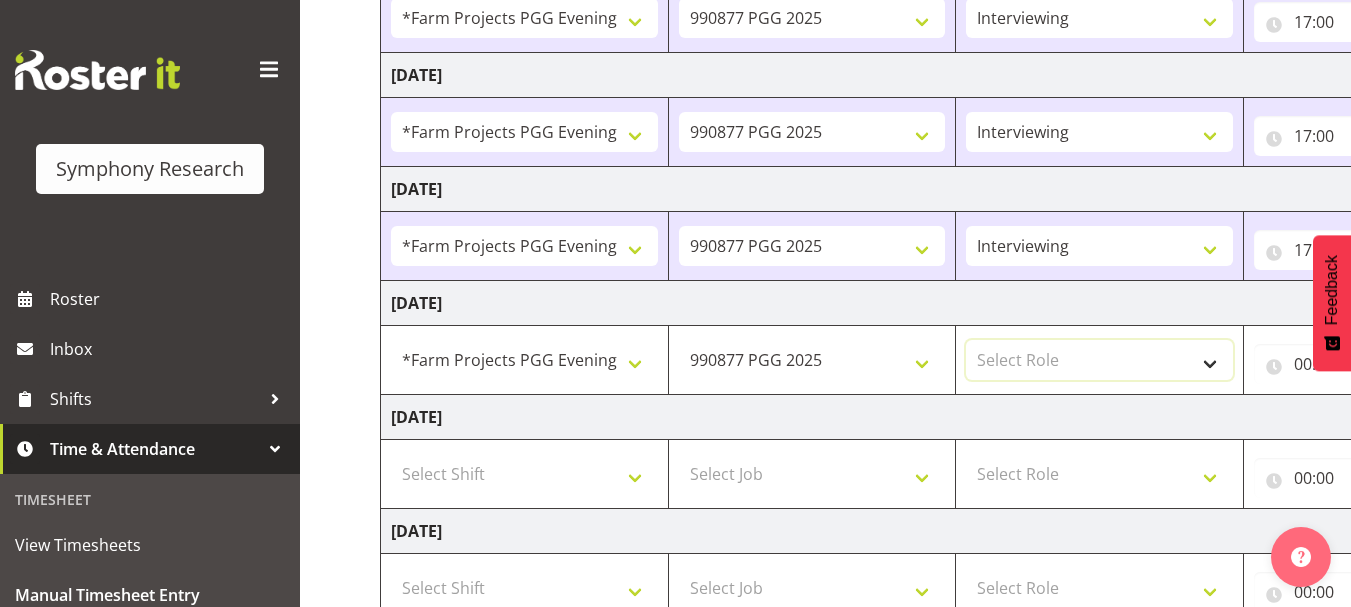 click on "Select Role  Briefing Interviewing" at bounding box center [1099, 360] 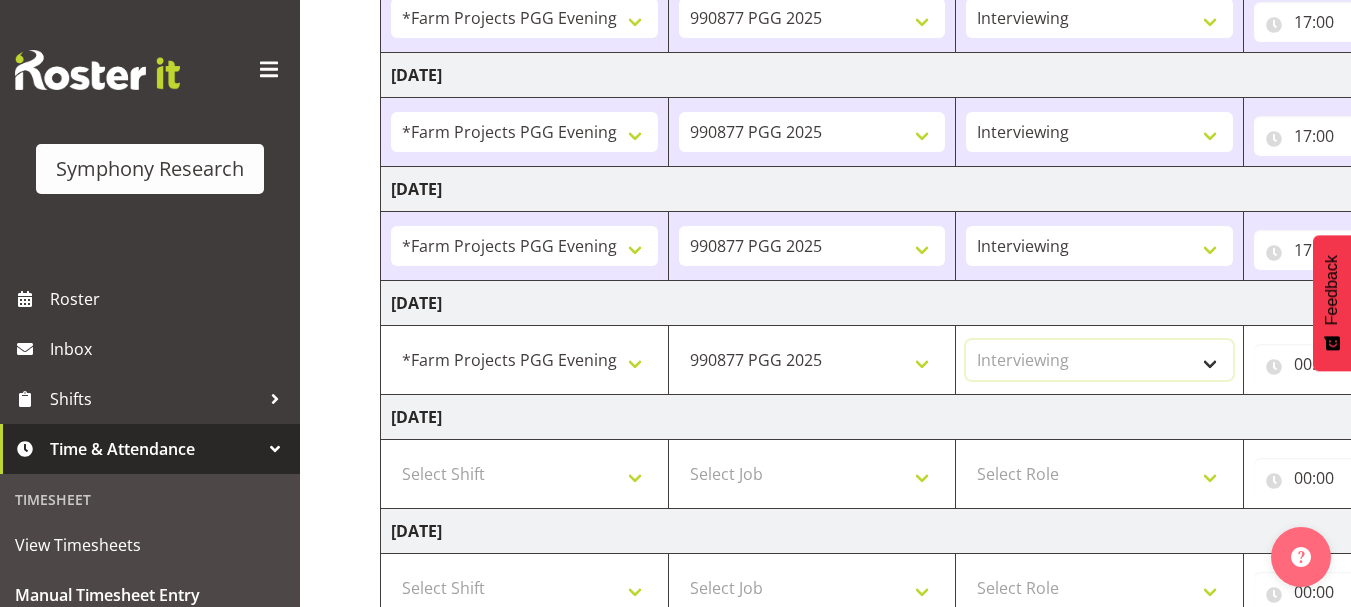 click on "Select Role  Briefing Interviewing" at bounding box center (1099, 360) 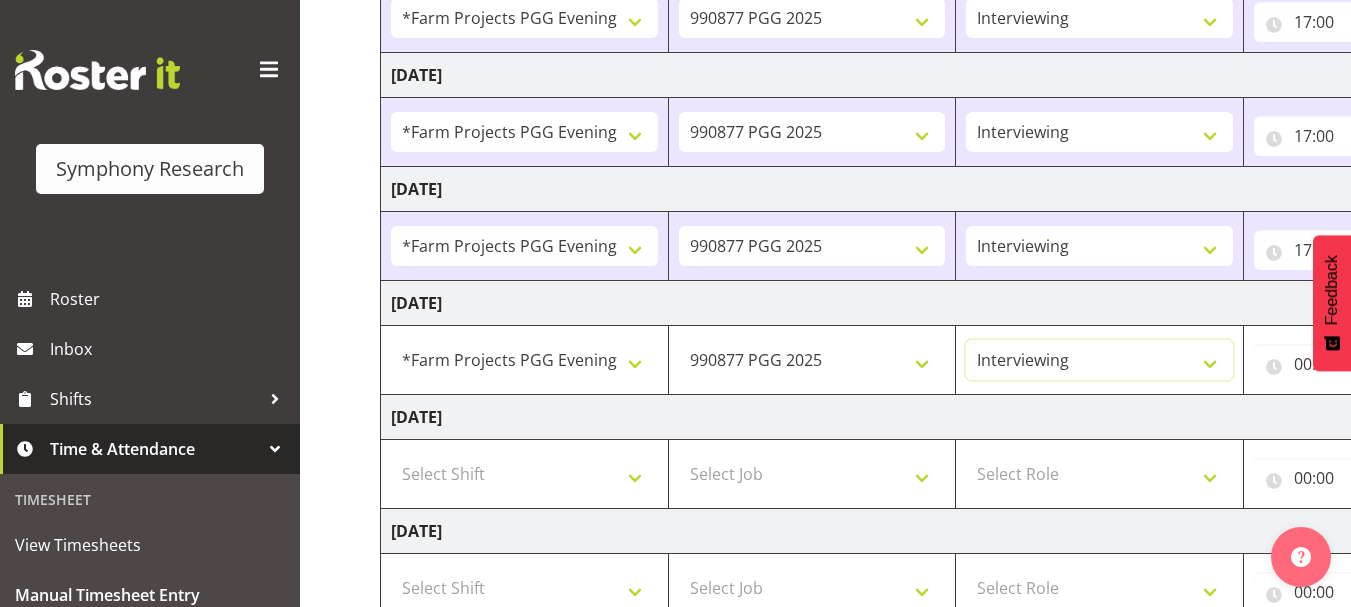 scroll, scrollTop: 634, scrollLeft: 0, axis: vertical 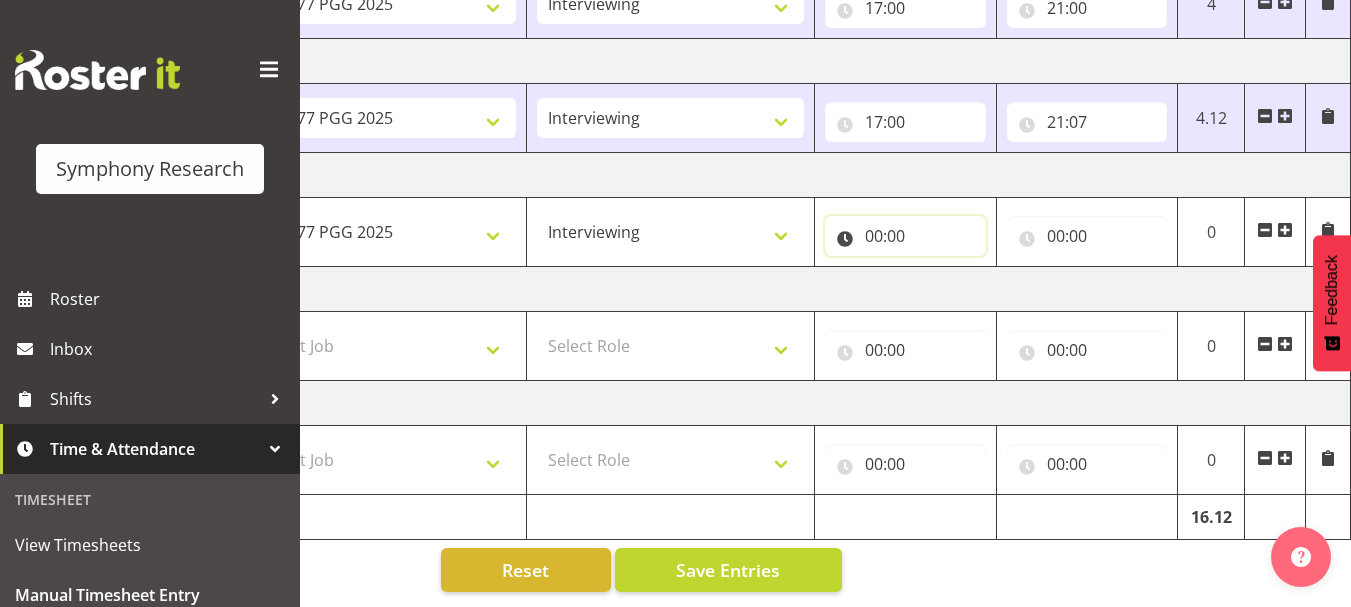 click on "00:00" at bounding box center (905, 236) 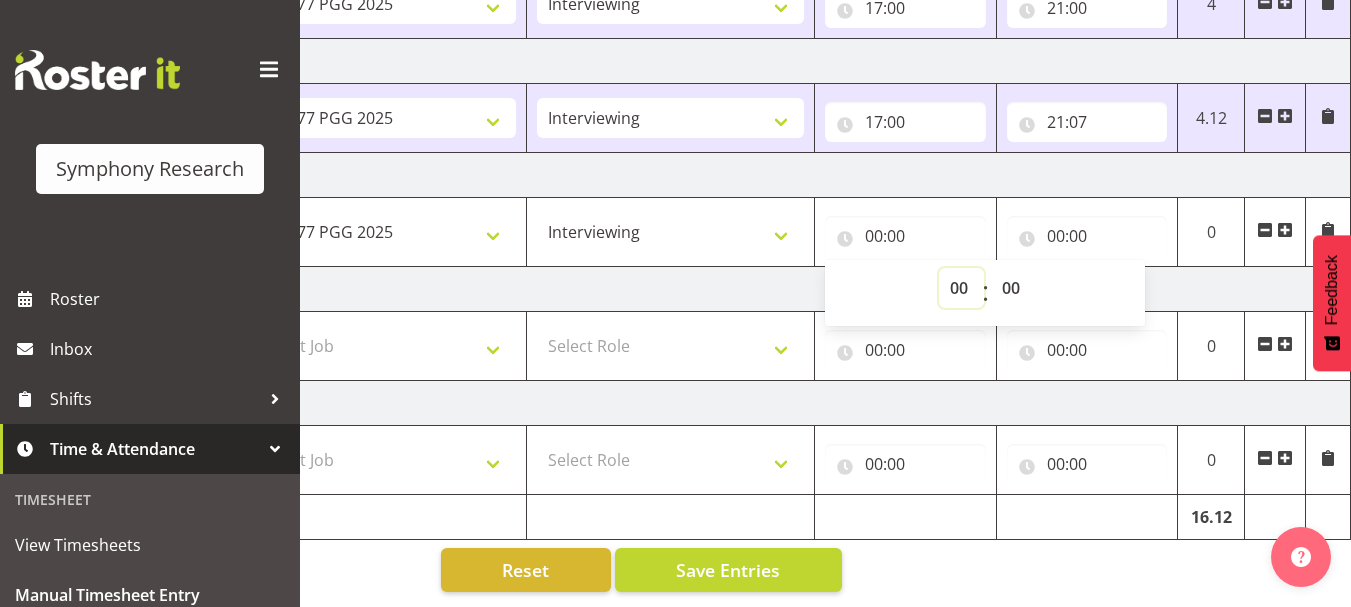 click on "00   01   02   03   04   05   06   07   08   09   10   11   12   13   14   15   16   17   18   19   20   21   22   23" at bounding box center (961, 288) 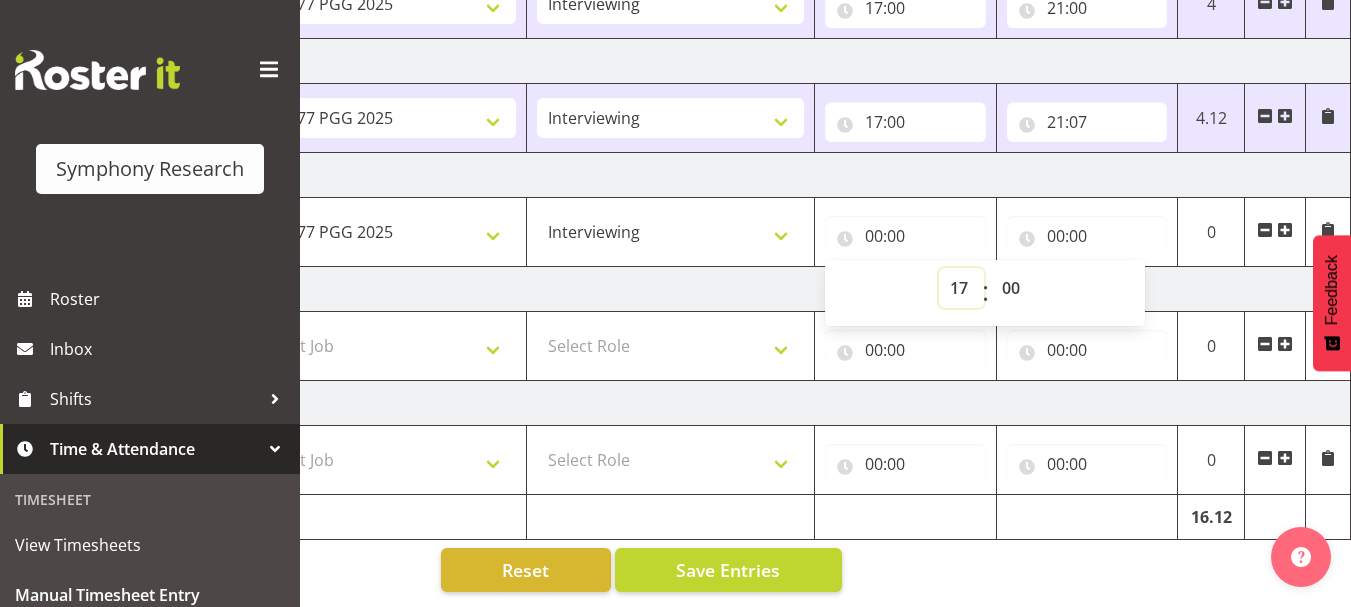 click on "00   01   02   03   04   05   06   07   08   09   10   11   12   13   14   15   16   17   18   19   20   21   22   23" at bounding box center (961, 288) 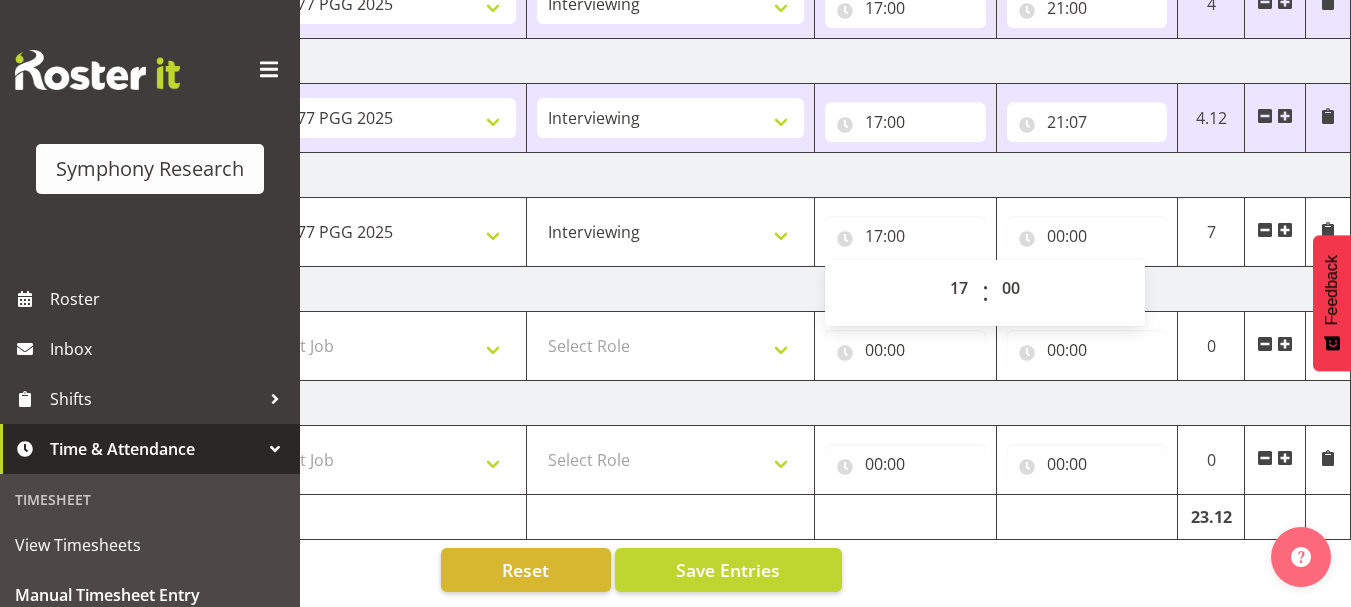 click on "[DATE]" at bounding box center [651, 289] 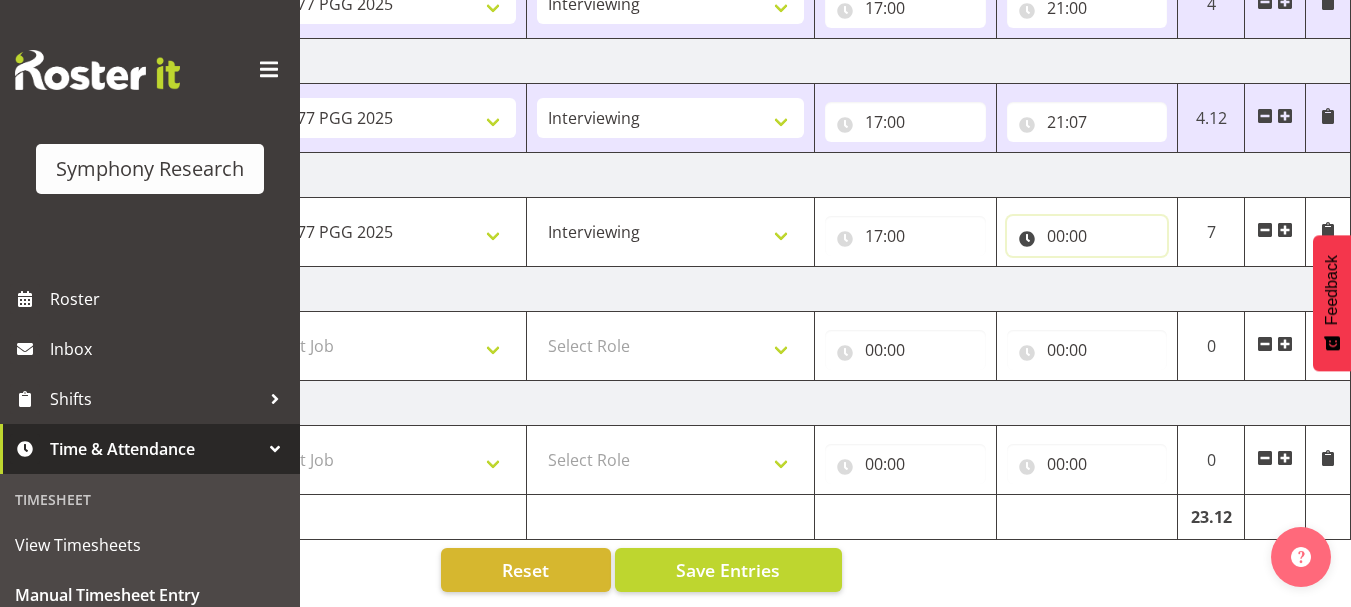 click on "00:00" at bounding box center (1087, 236) 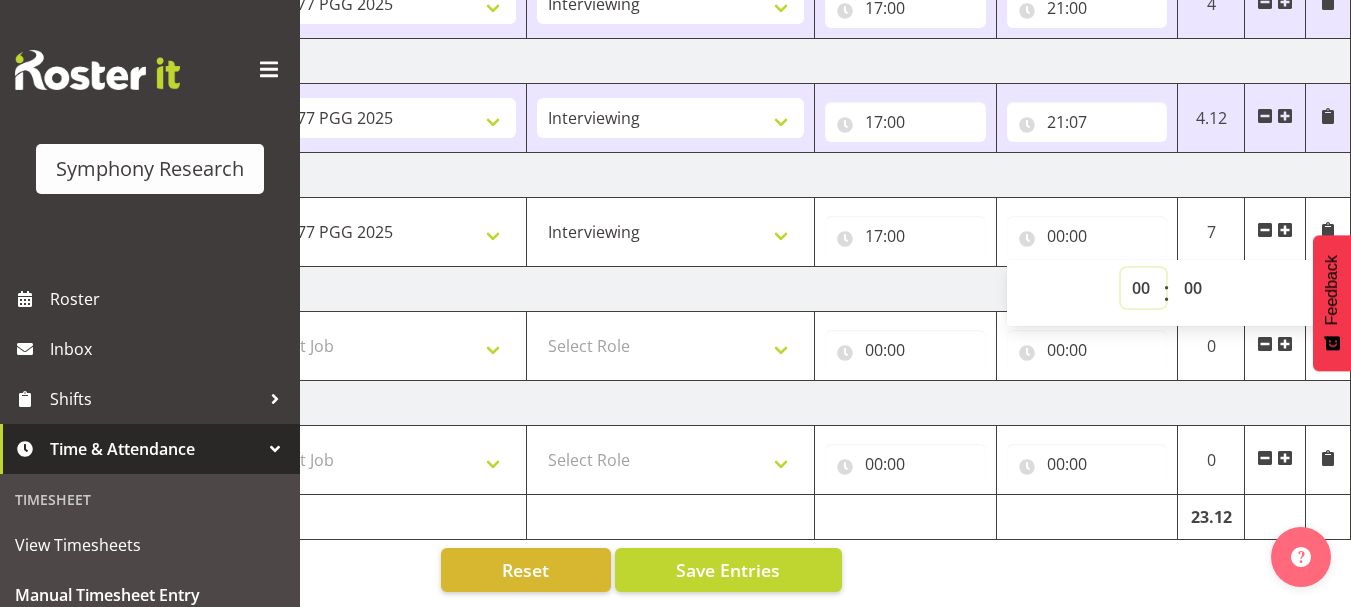 click on "00   01   02   03   04   05   06   07   08   09   10   11   12   13   14   15   16   17   18   19   20   21   22   23" at bounding box center [1143, 288] 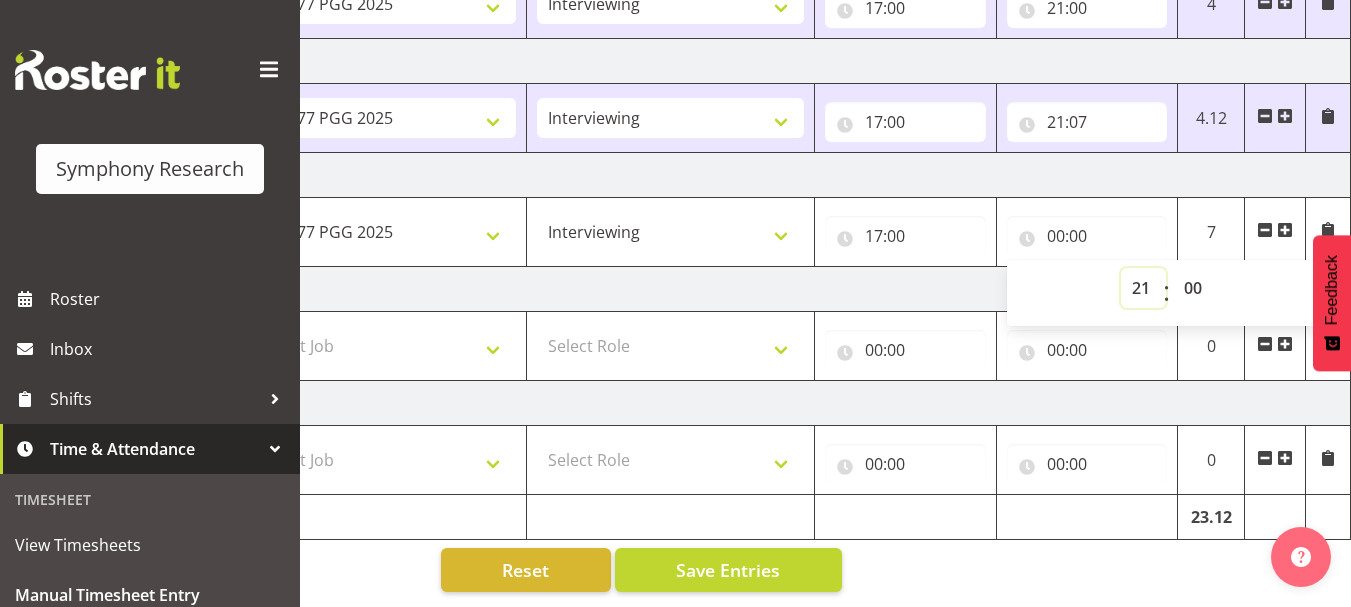 click on "00   01   02   03   04   05   06   07   08   09   10   11   12   13   14   15   16   17   18   19   20   21   22   23" at bounding box center (1143, 288) 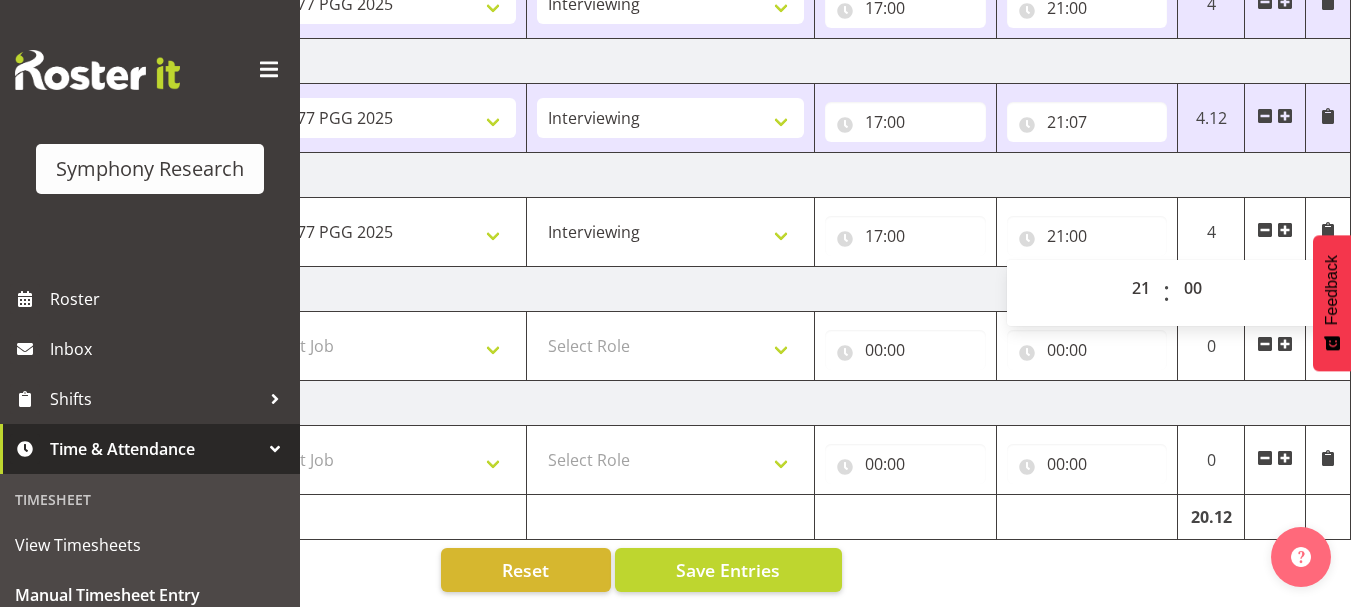 click on "[DATE]" at bounding box center [651, 289] 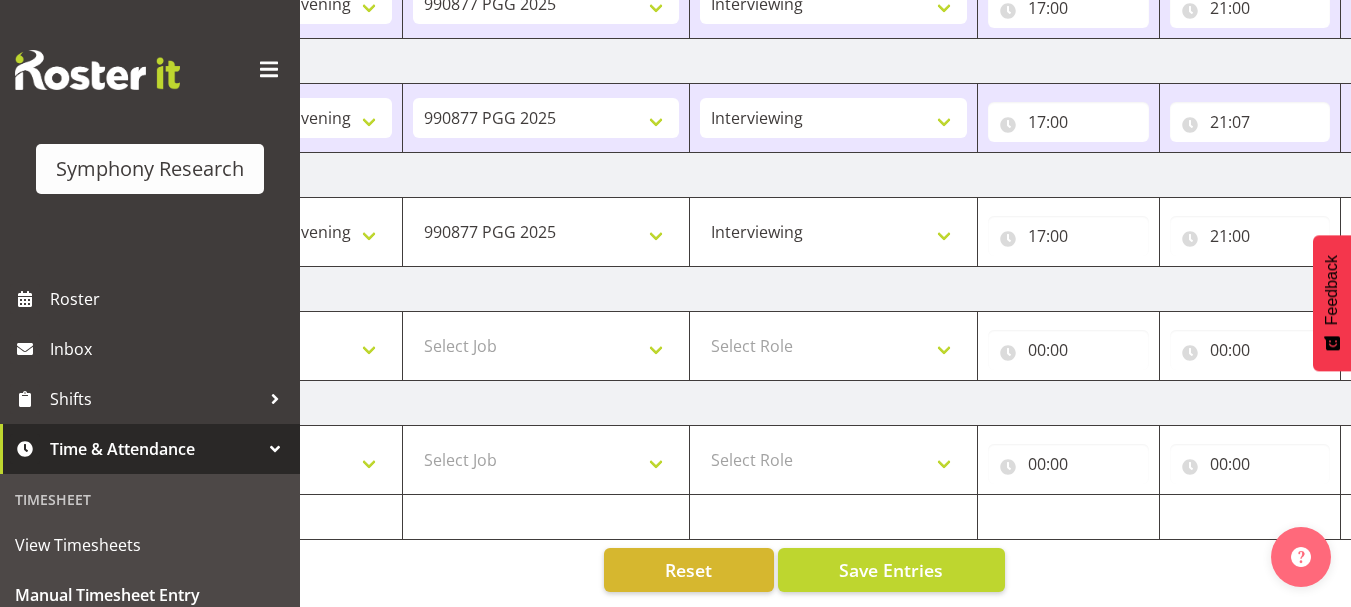scroll, scrollTop: 0, scrollLeft: 429, axis: horizontal 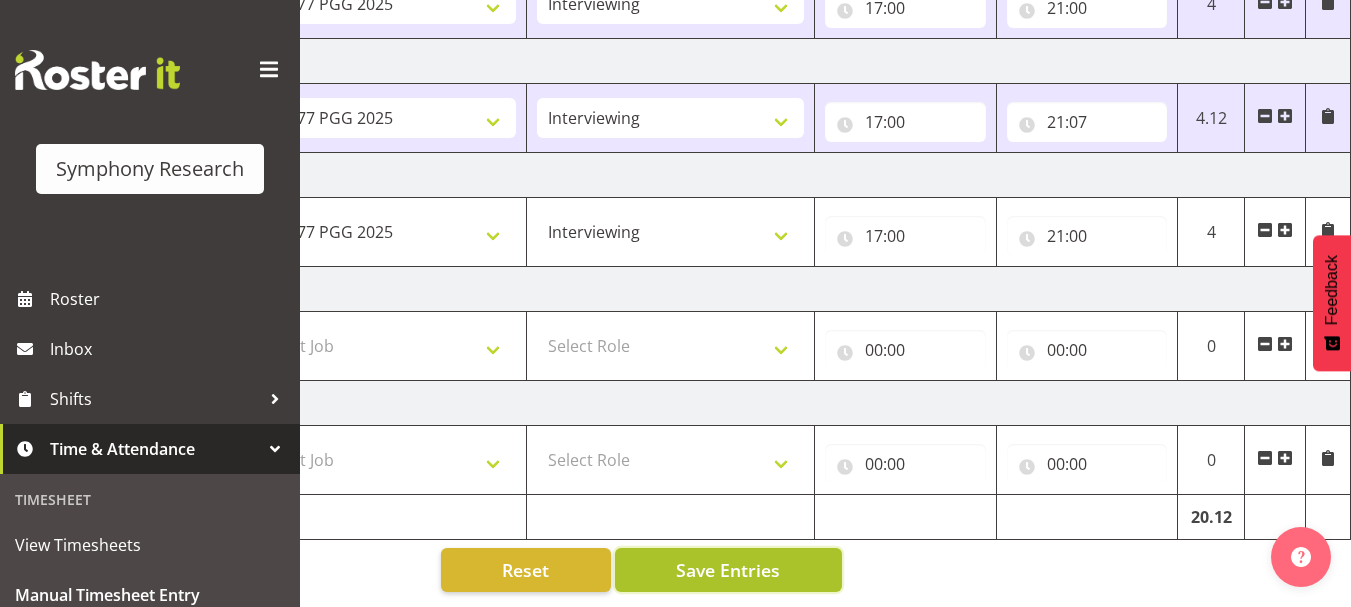 click on "Save
Entries" at bounding box center (728, 570) 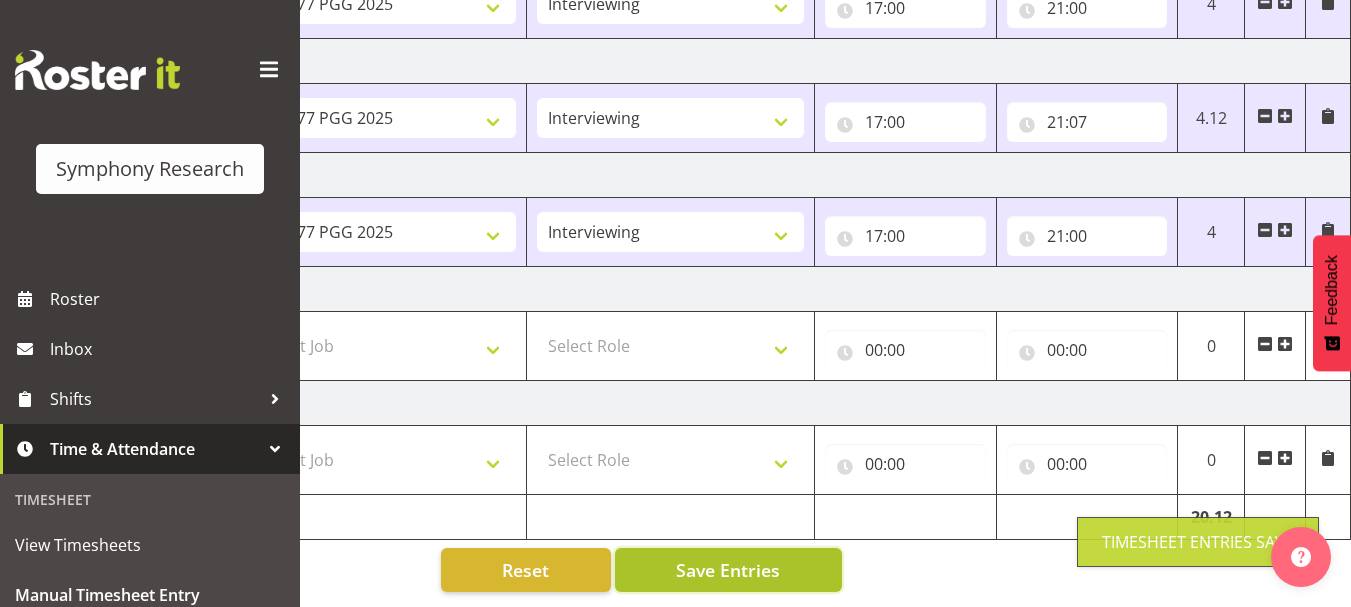 click on "Save
Entries" at bounding box center [728, 570] 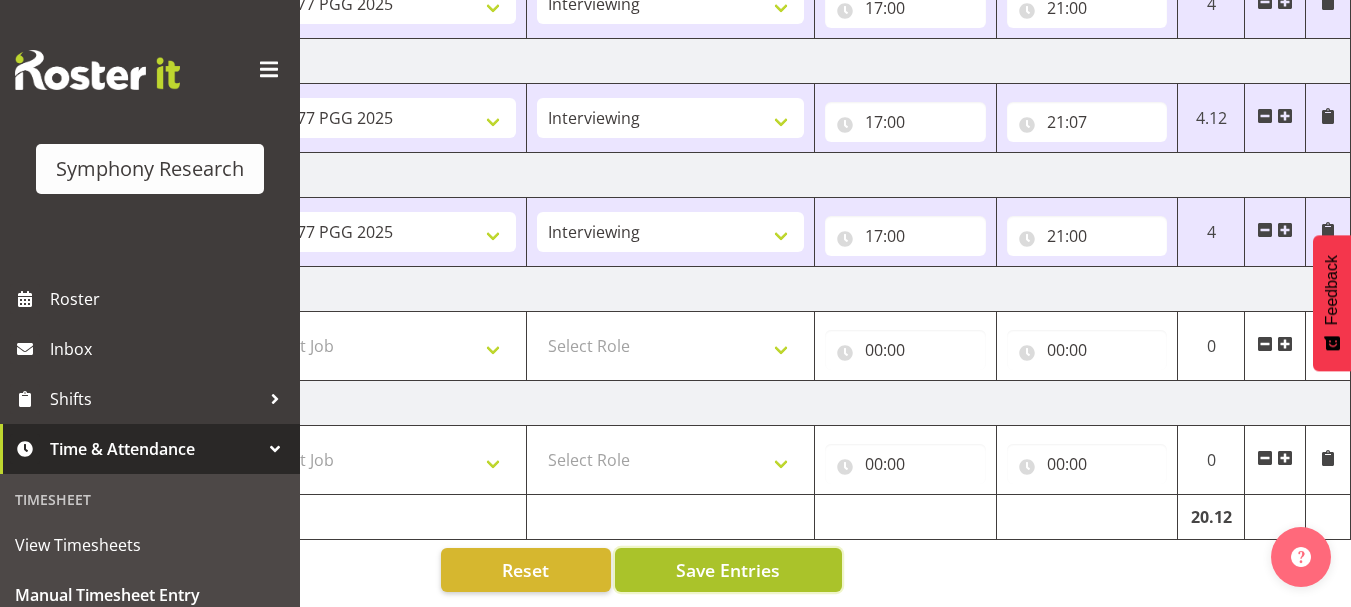 click on "Save
Entries" at bounding box center [728, 570] 